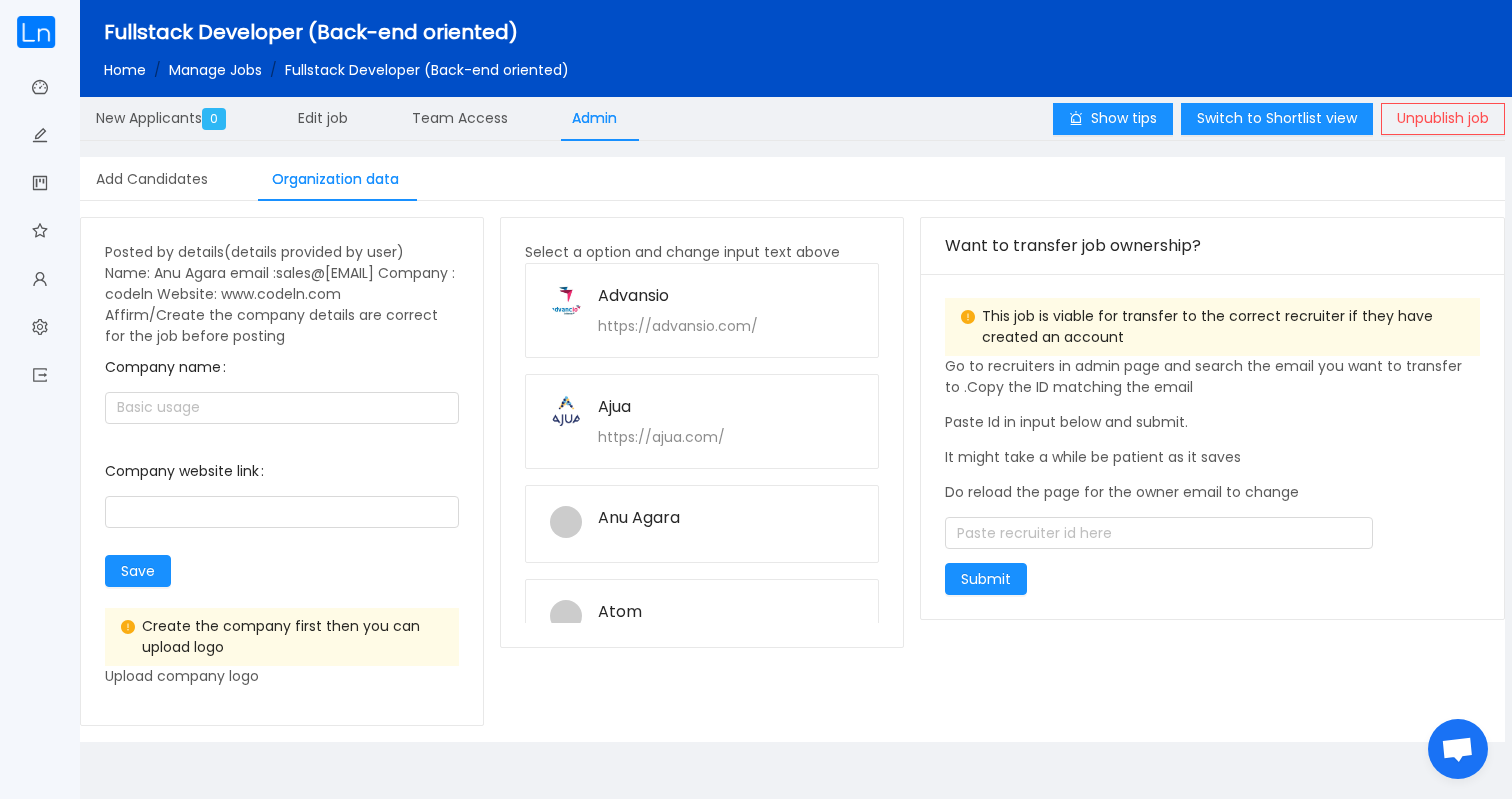 scroll, scrollTop: 0, scrollLeft: 0, axis: both 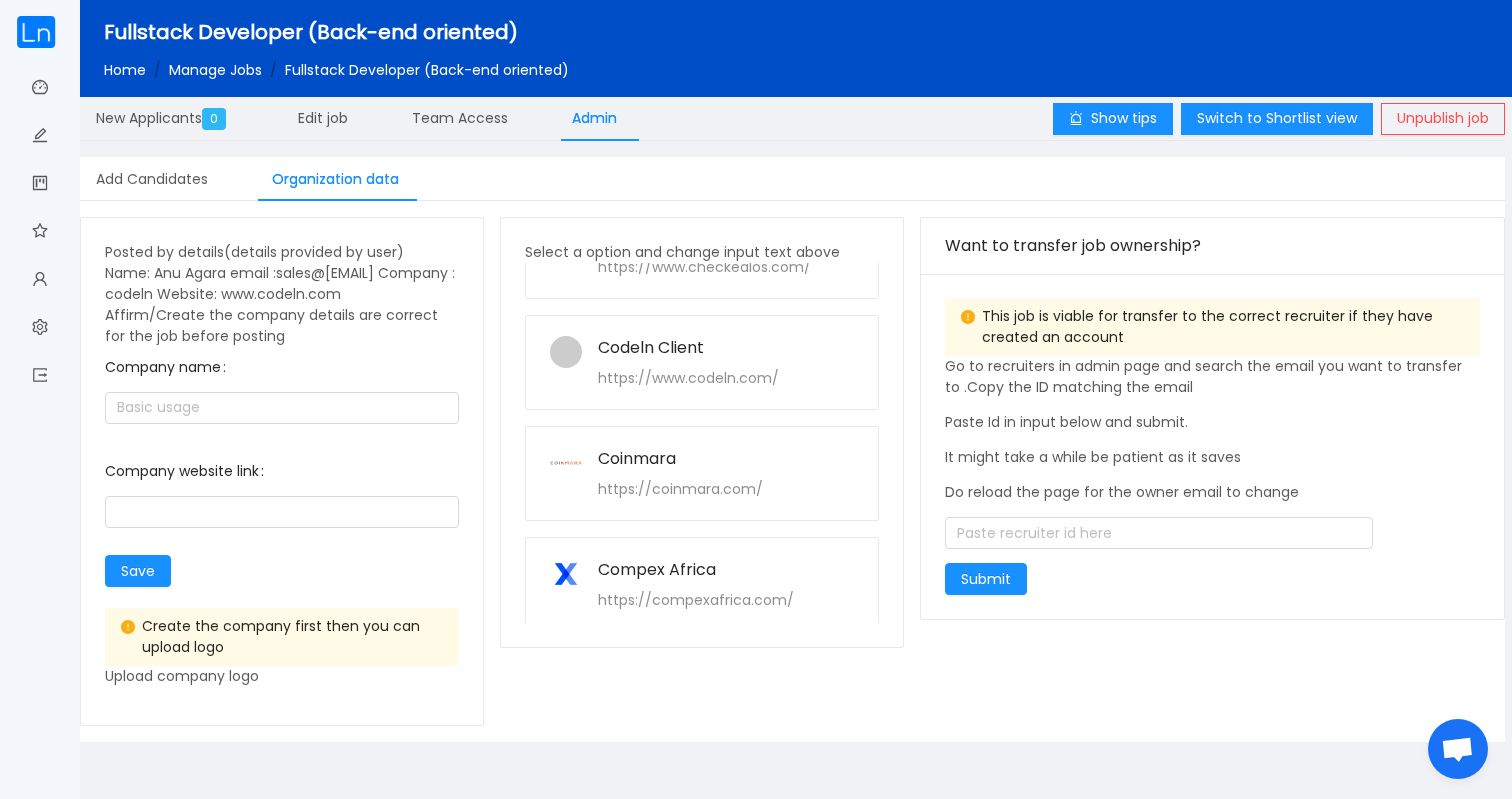 click on "Home" at bounding box center [125, 70] 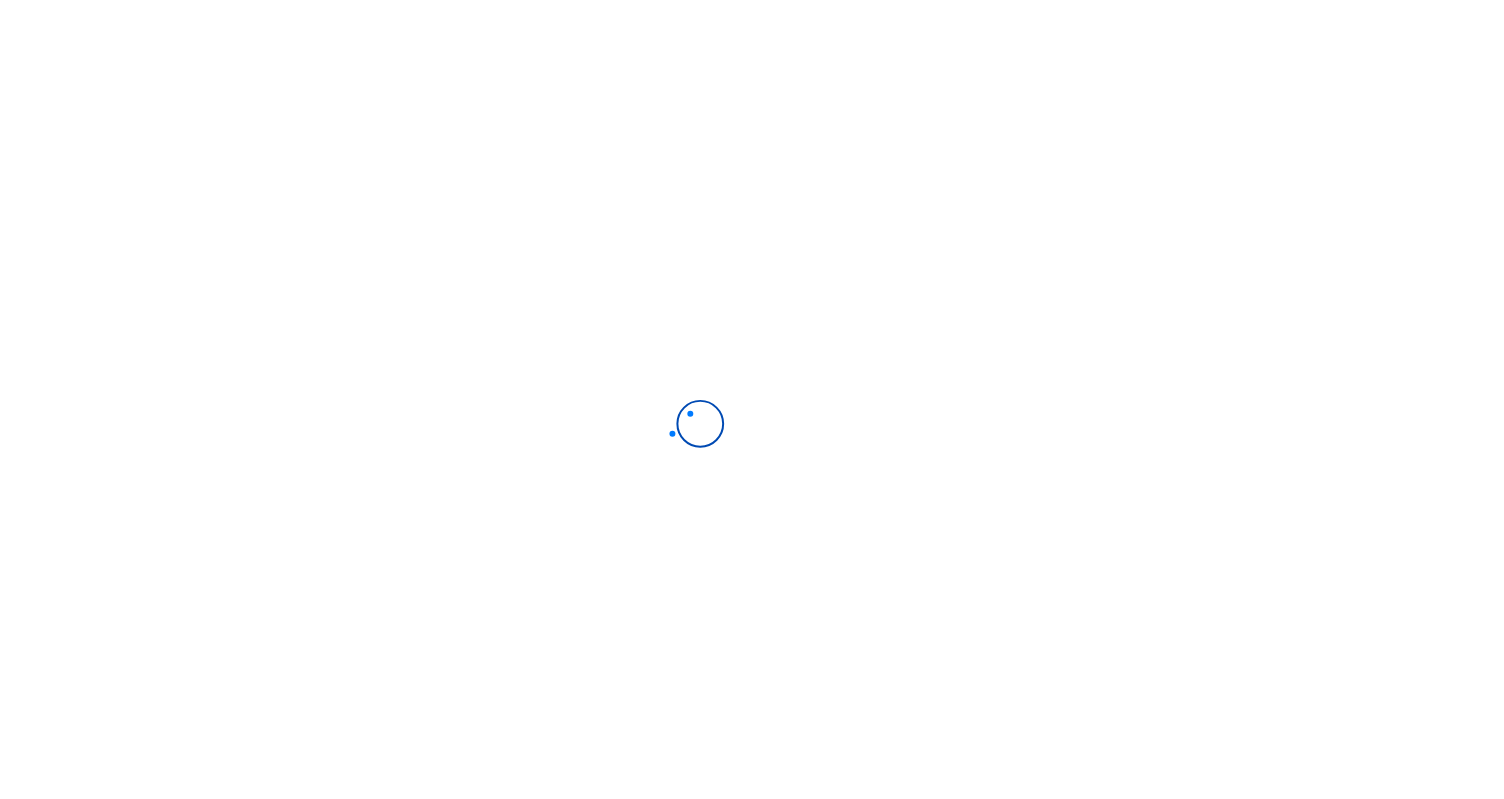 scroll, scrollTop: 0, scrollLeft: 0, axis: both 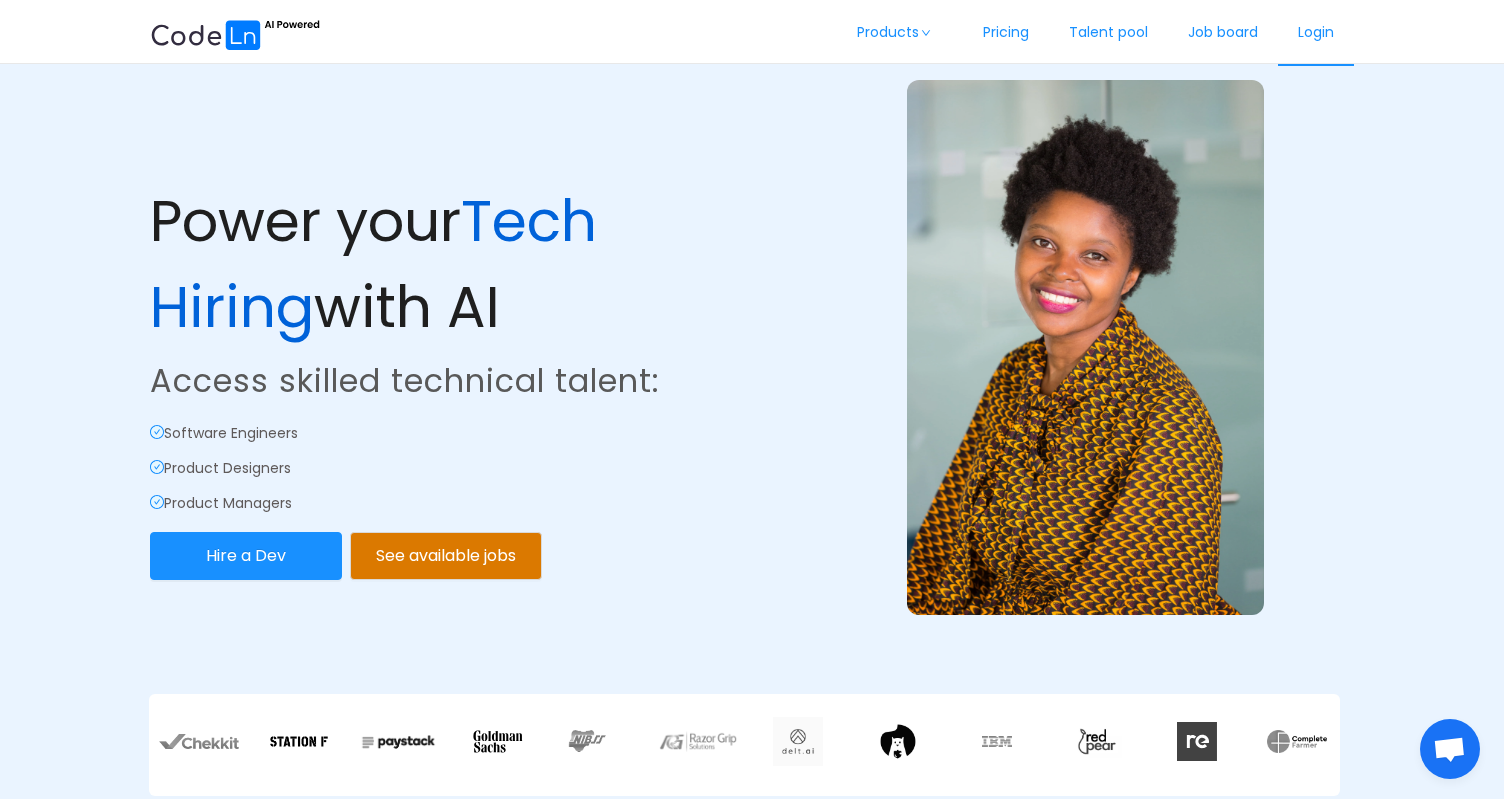 click on "Login" at bounding box center [1316, 33] 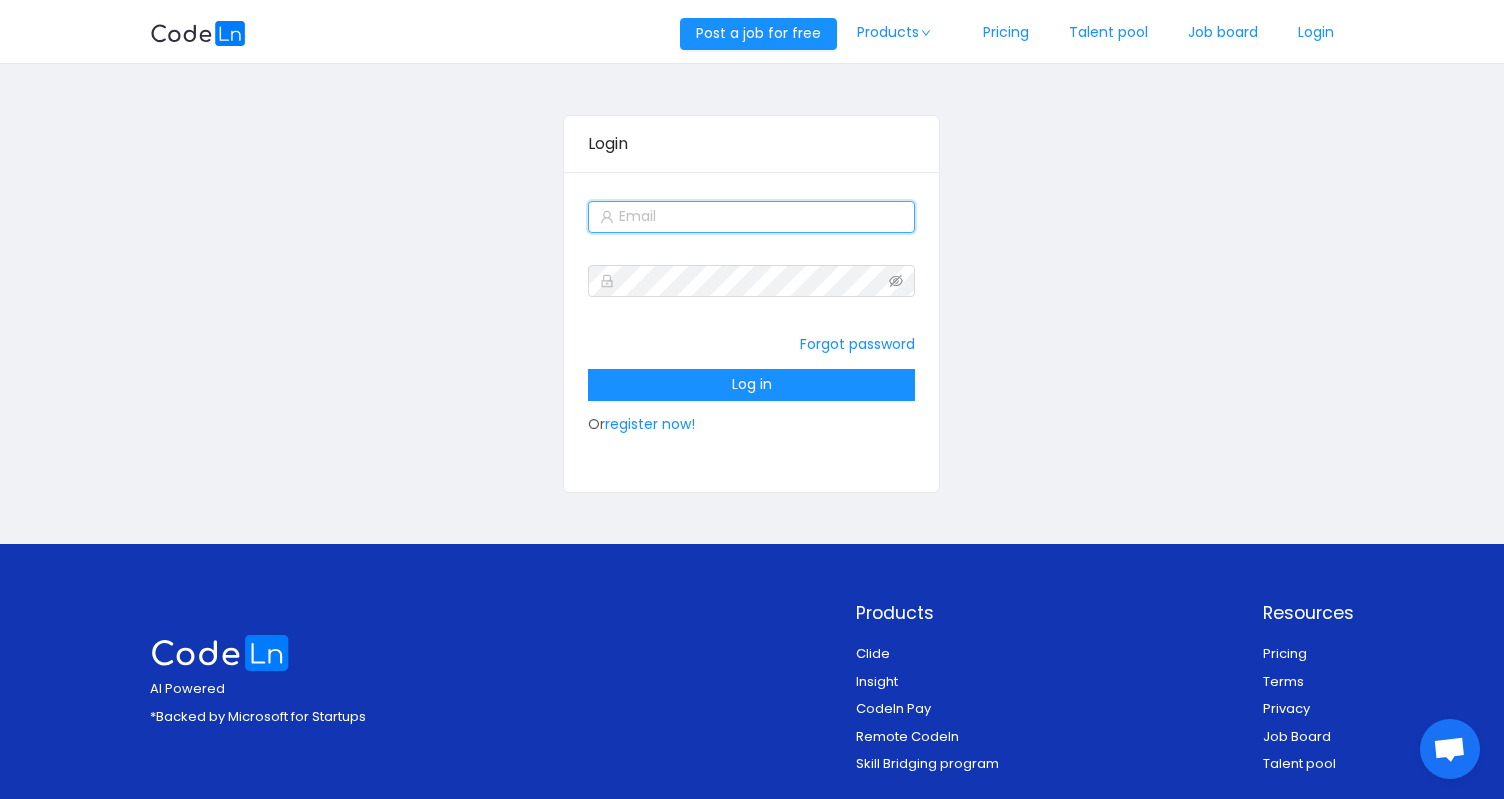 click at bounding box center [751, 217] 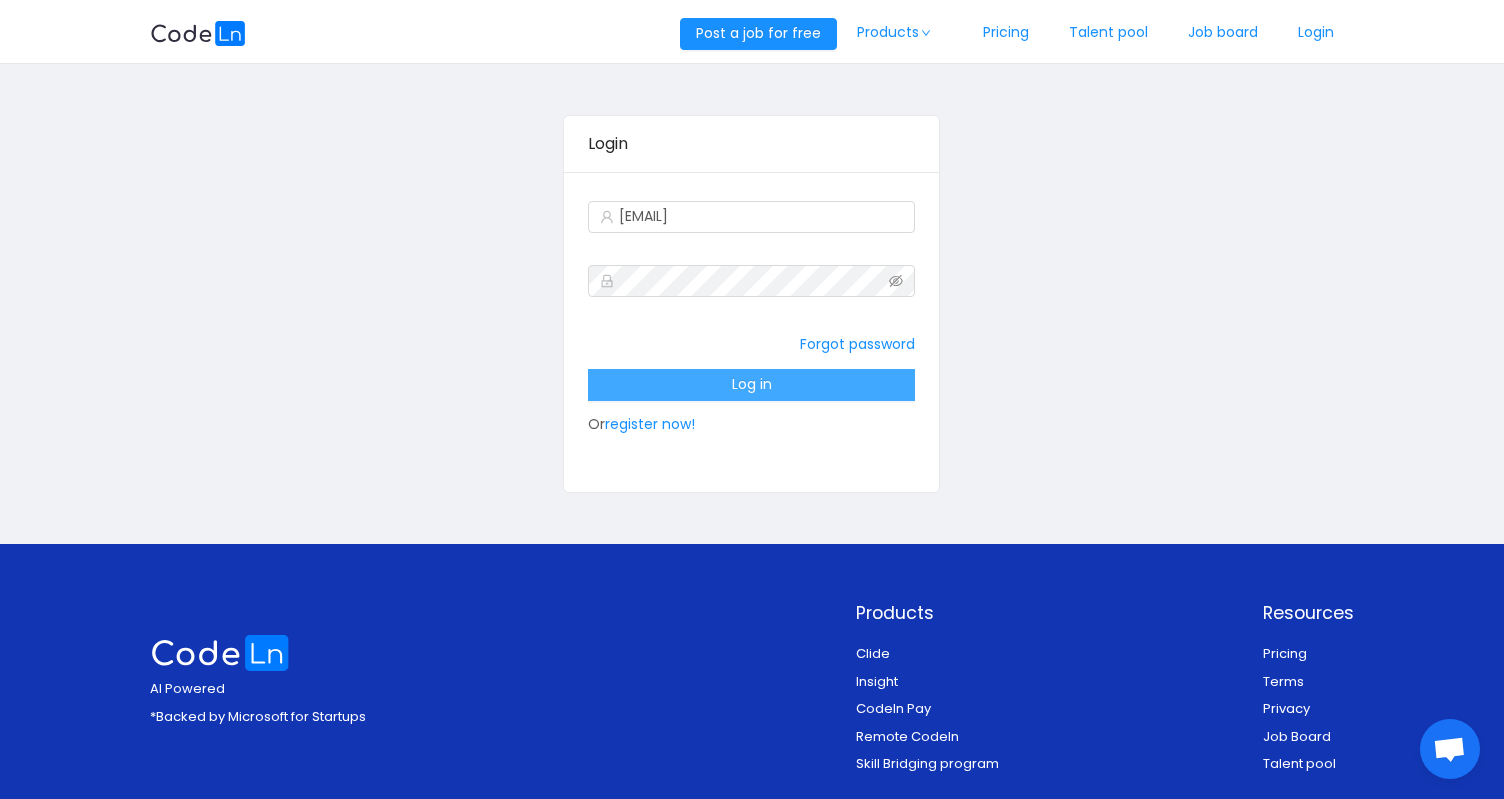 click on "Log in" at bounding box center [751, 385] 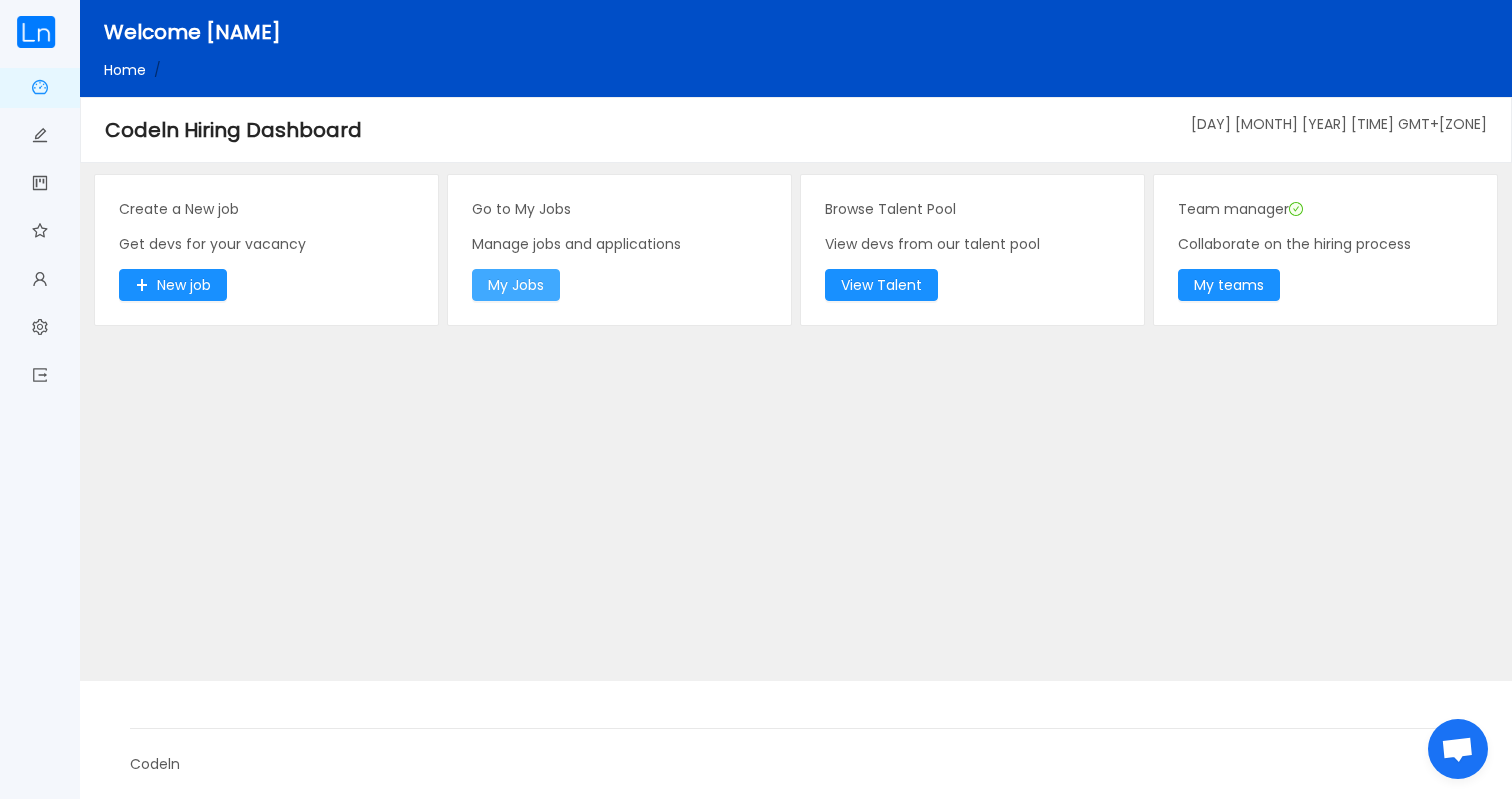 click on "My Jobs" at bounding box center [173, 285] 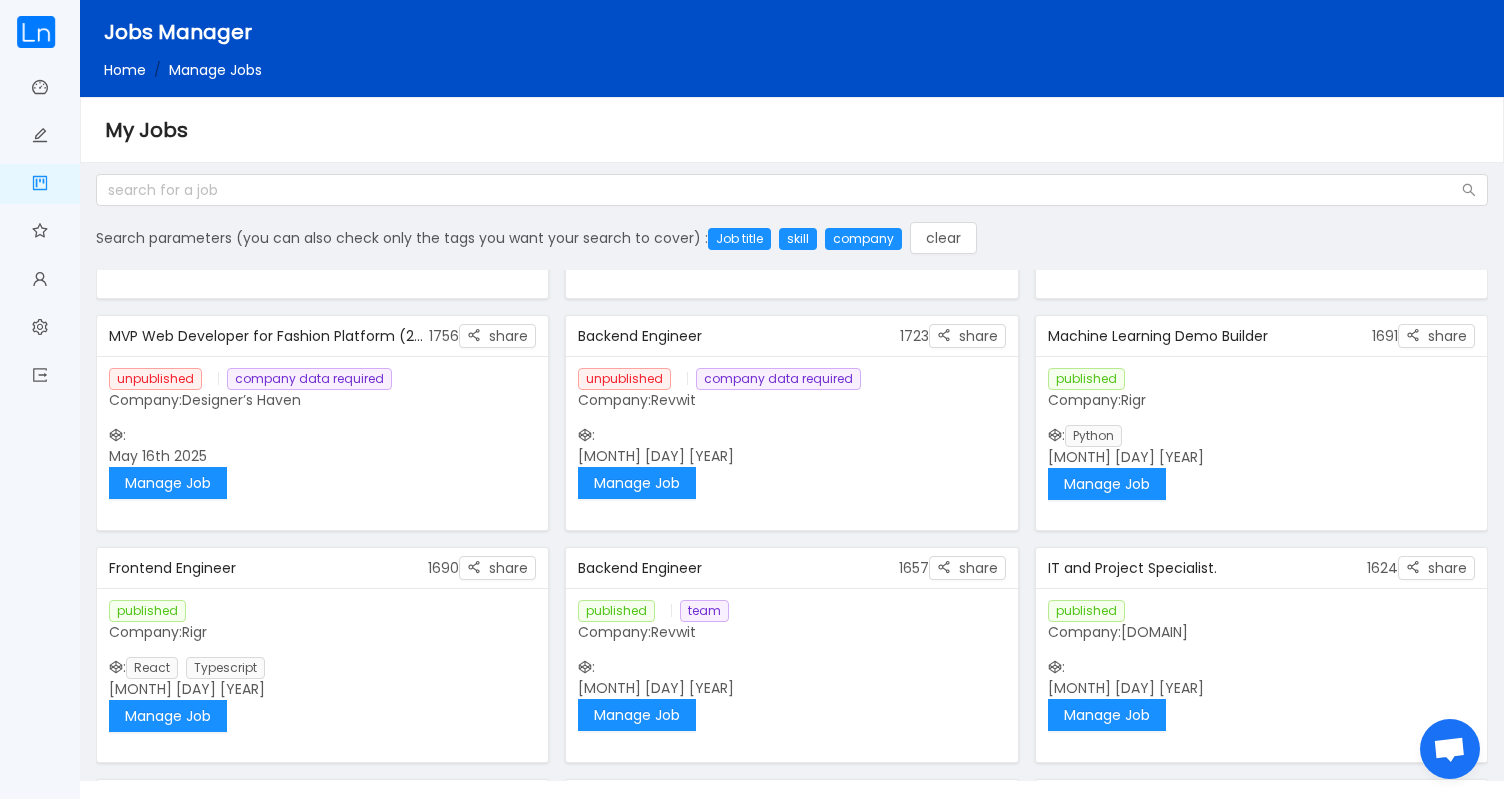 scroll, scrollTop: 0, scrollLeft: 0, axis: both 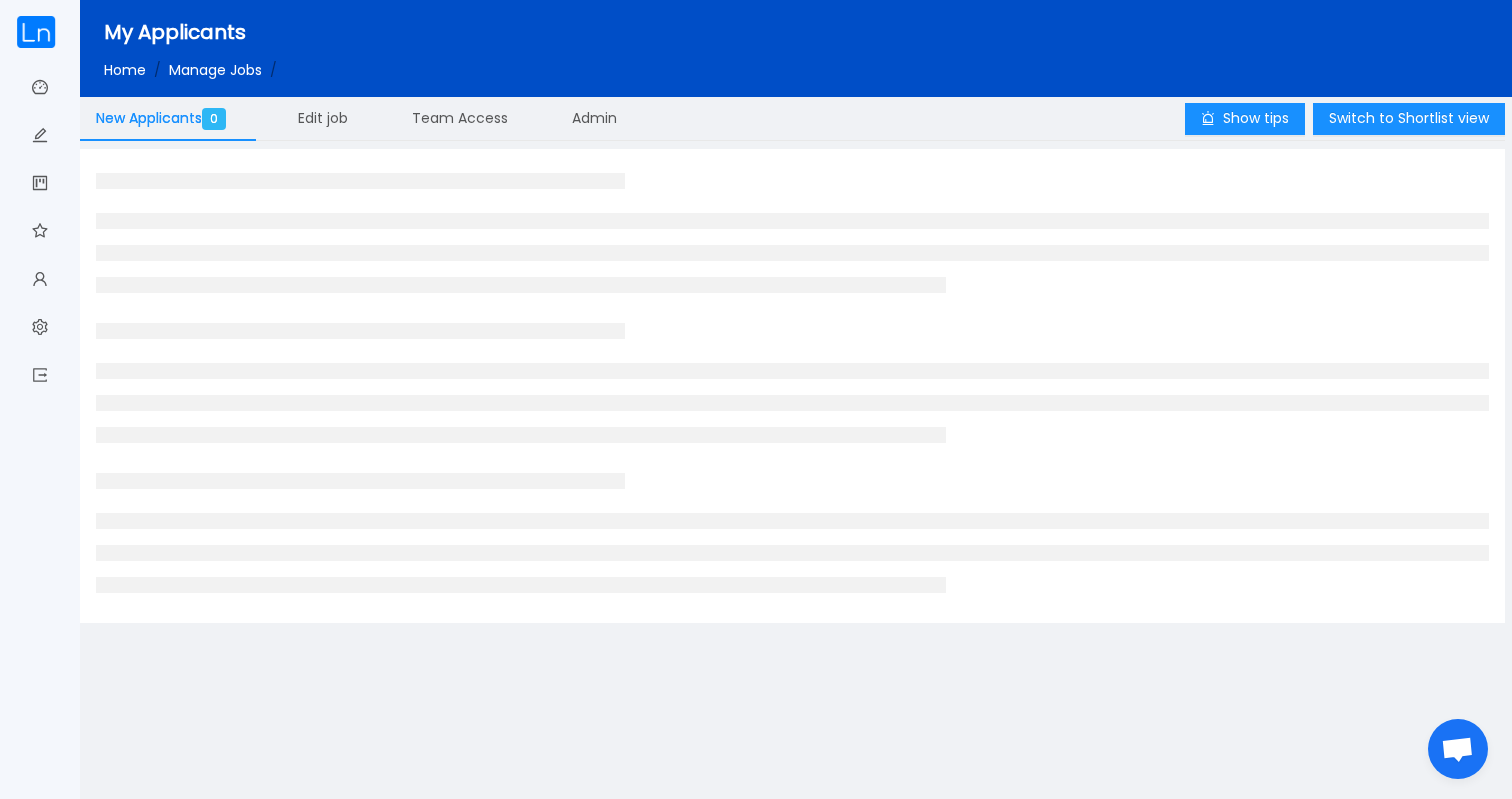 click on "My Applicants" at bounding box center (836, 32) 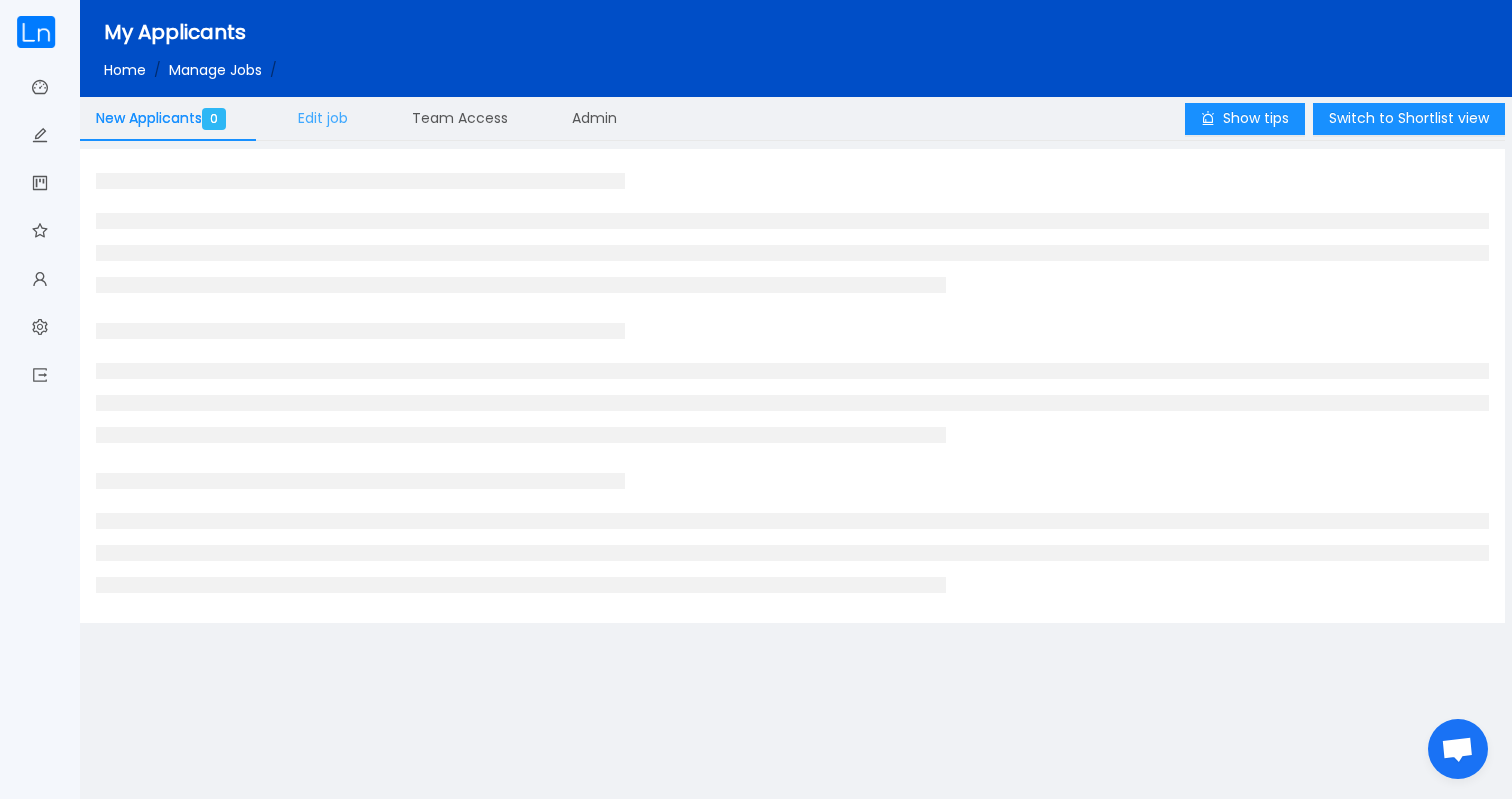 click on "Edit job" at bounding box center (323, 118) 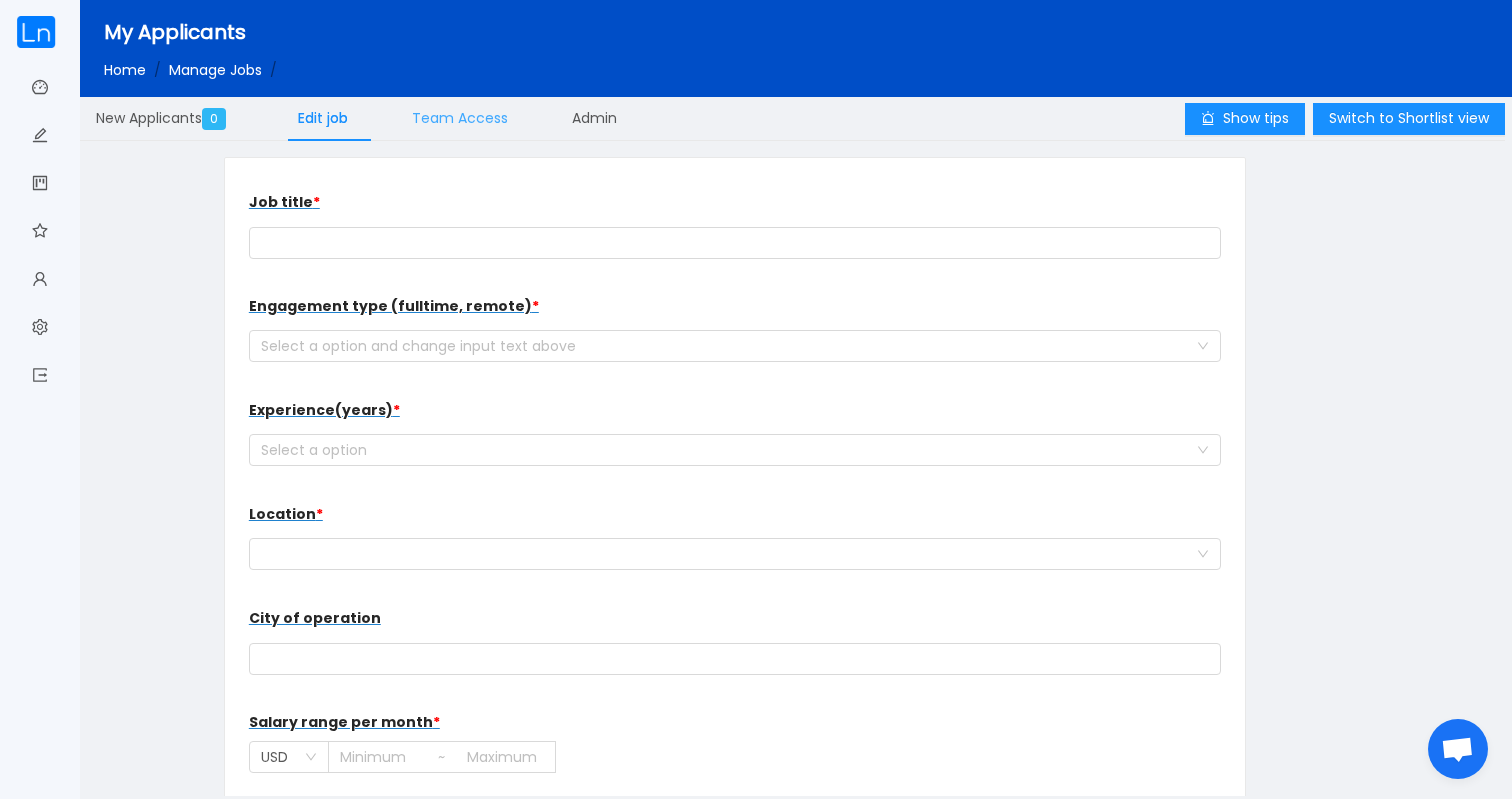 click on "Team Access" at bounding box center (460, 118) 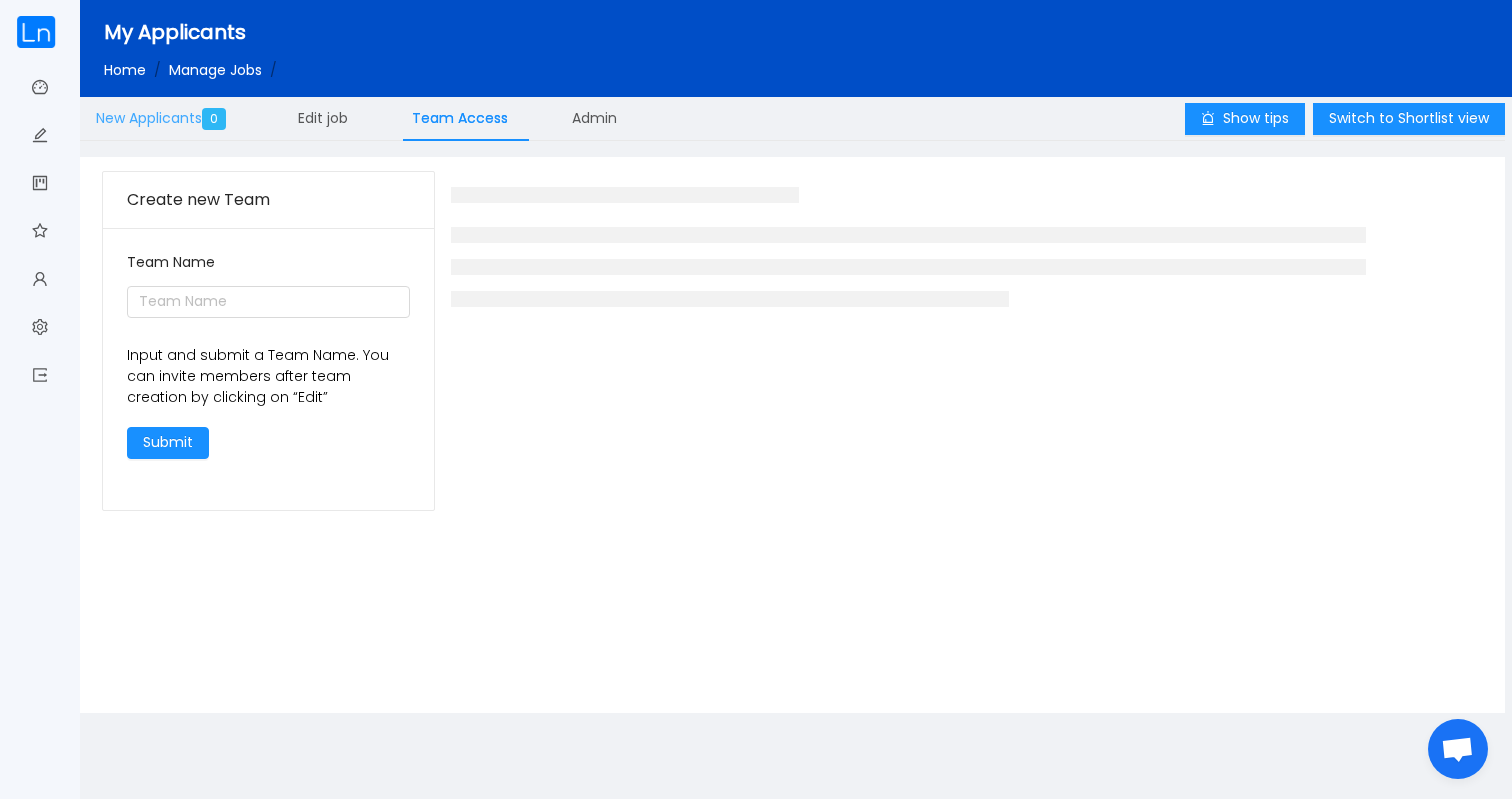 click on "New Applicants
0" at bounding box center [165, 118] 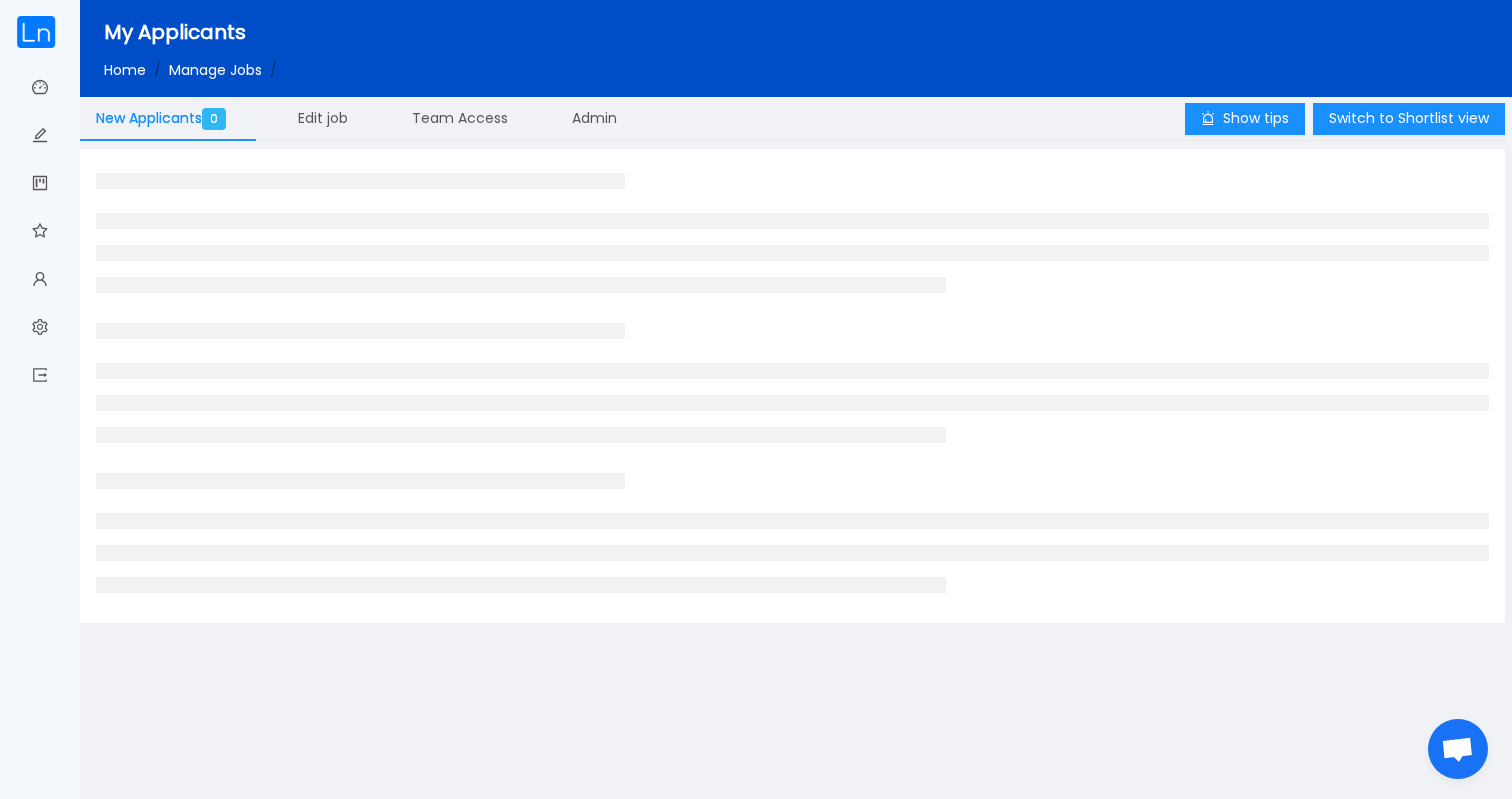 drag, startPoint x: 176, startPoint y: 116, endPoint x: 129, endPoint y: 49, distance: 81.84131 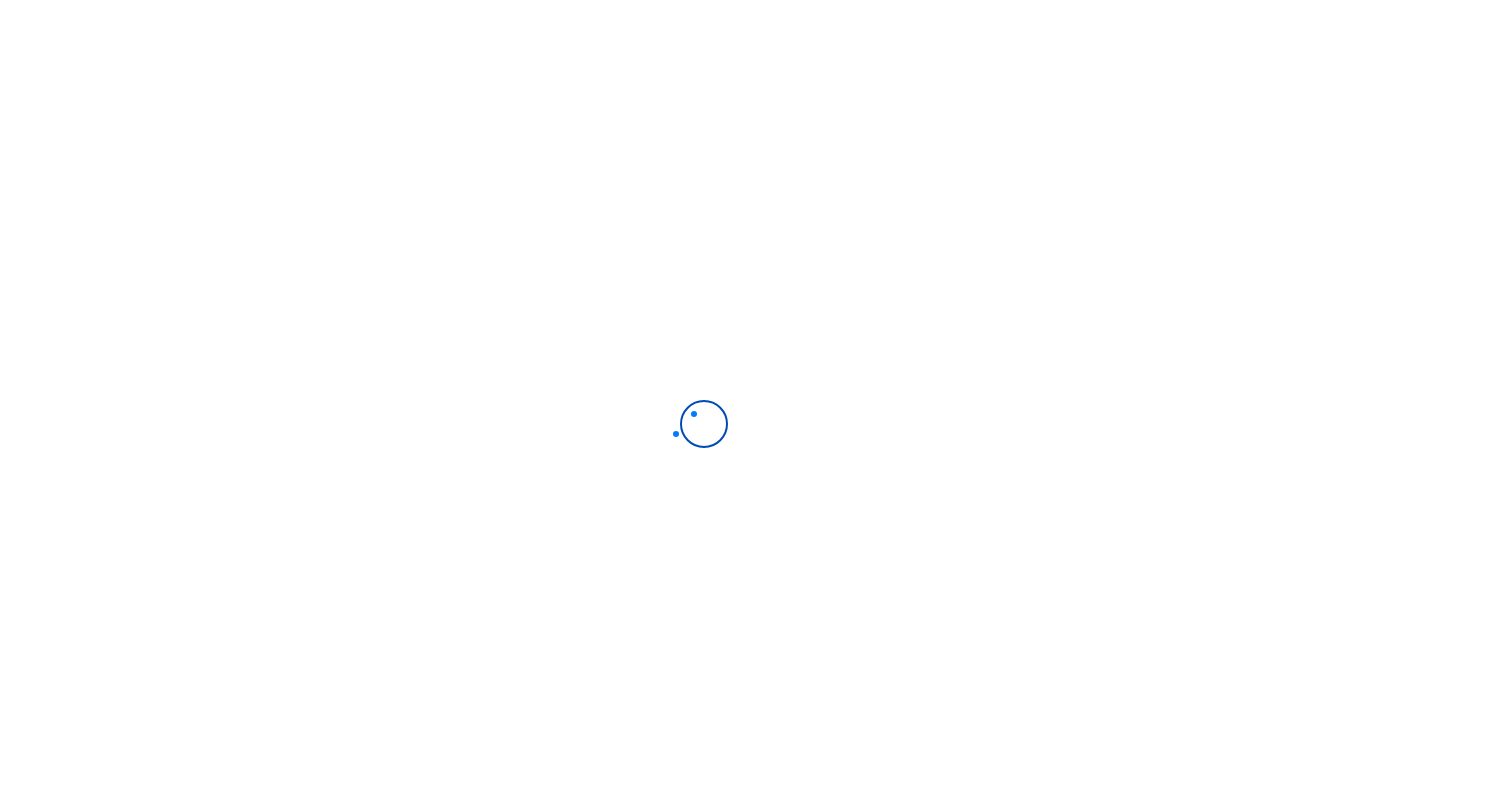 scroll, scrollTop: 0, scrollLeft: 0, axis: both 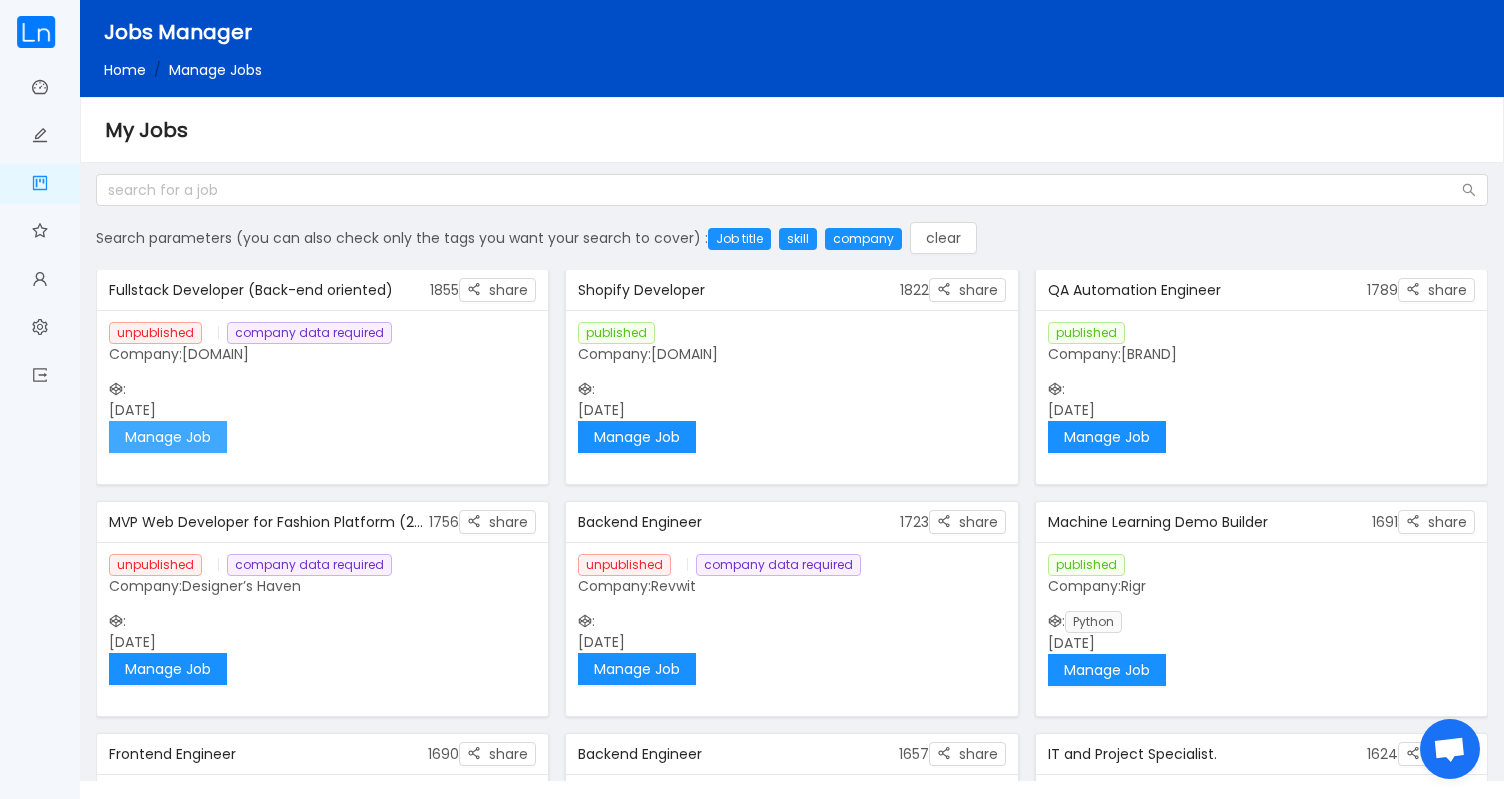 click on "Manage Job" at bounding box center (168, 437) 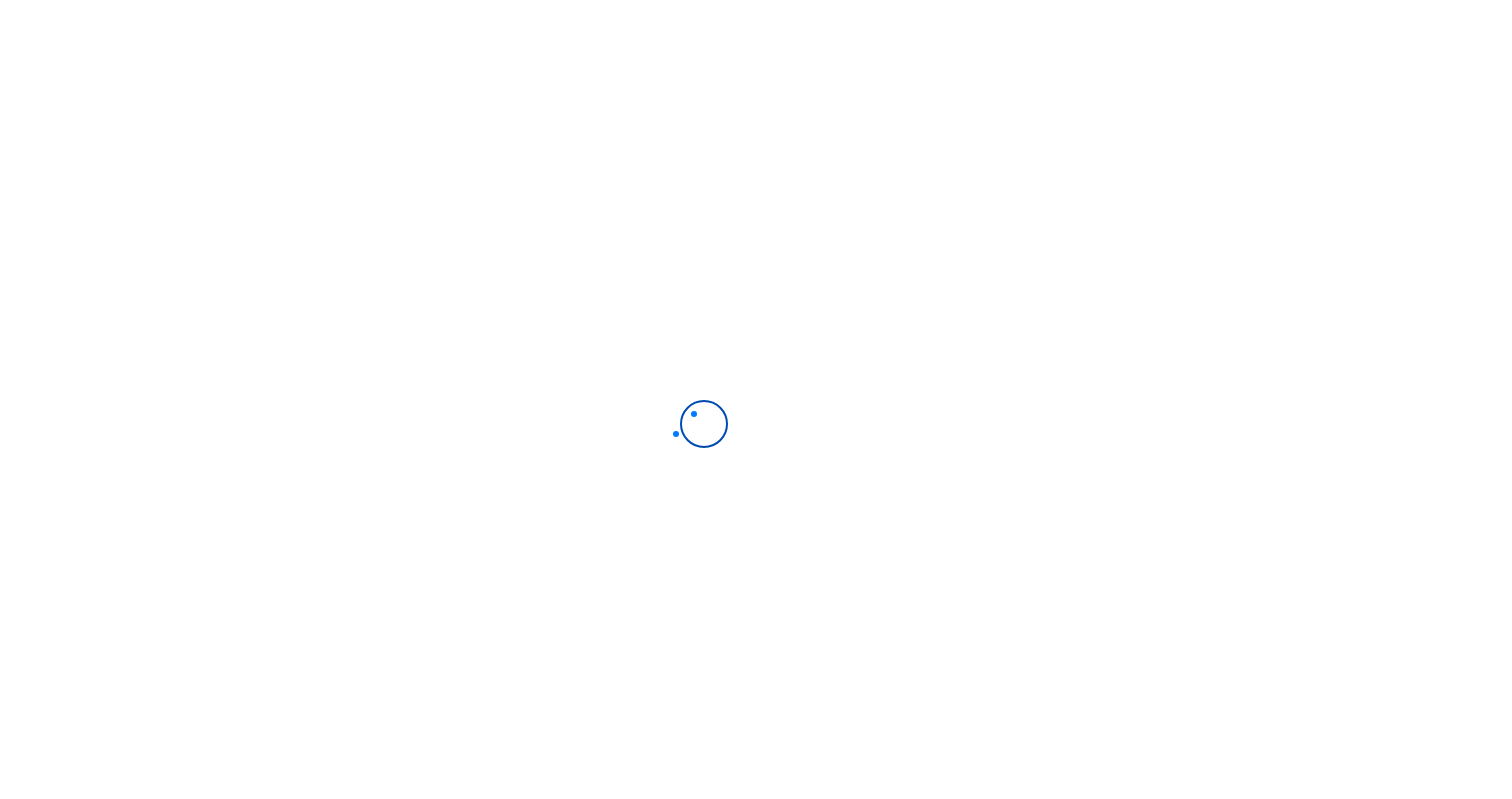 scroll, scrollTop: 0, scrollLeft: 0, axis: both 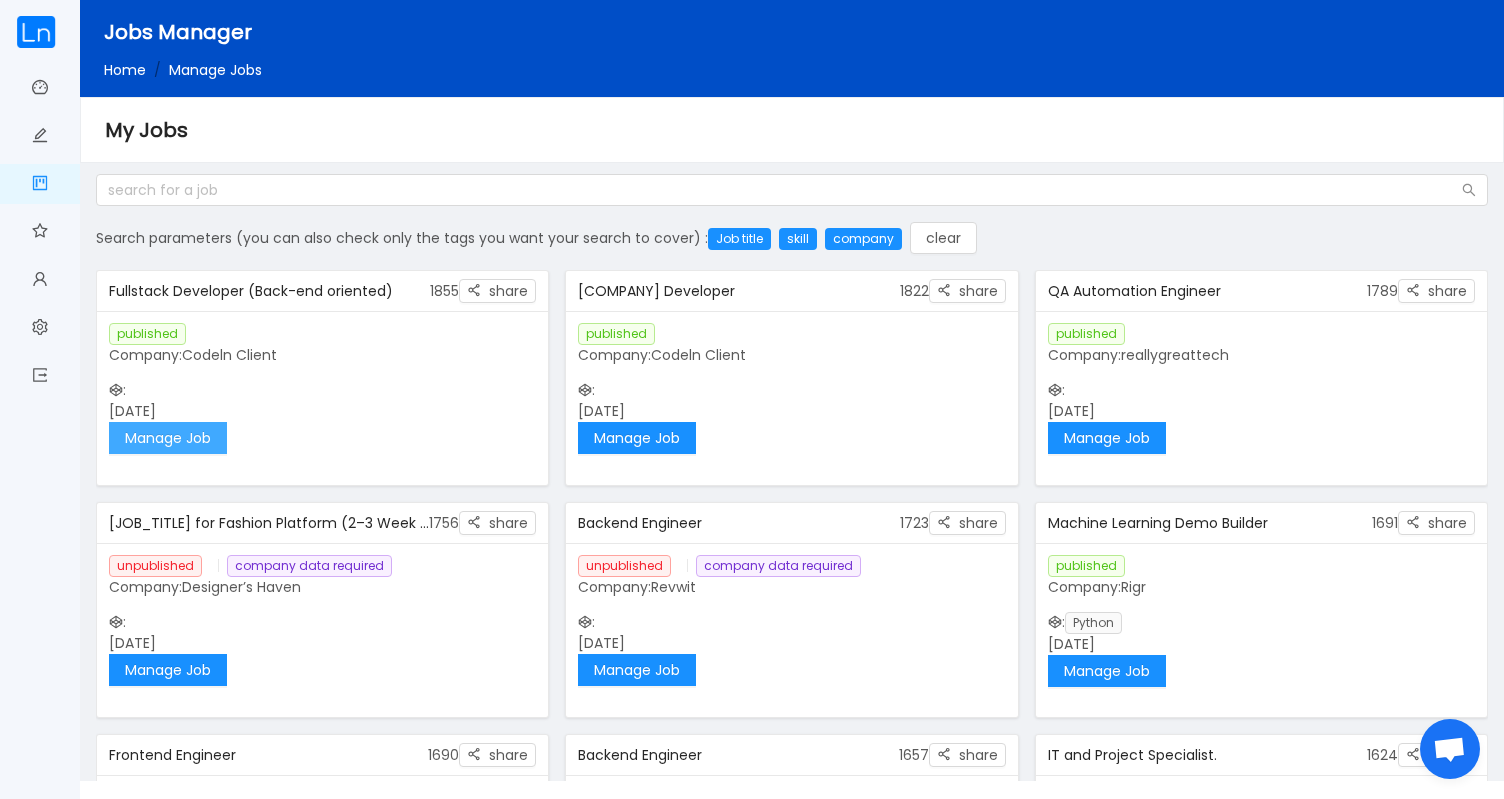 click on "Manage Job" at bounding box center (168, 438) 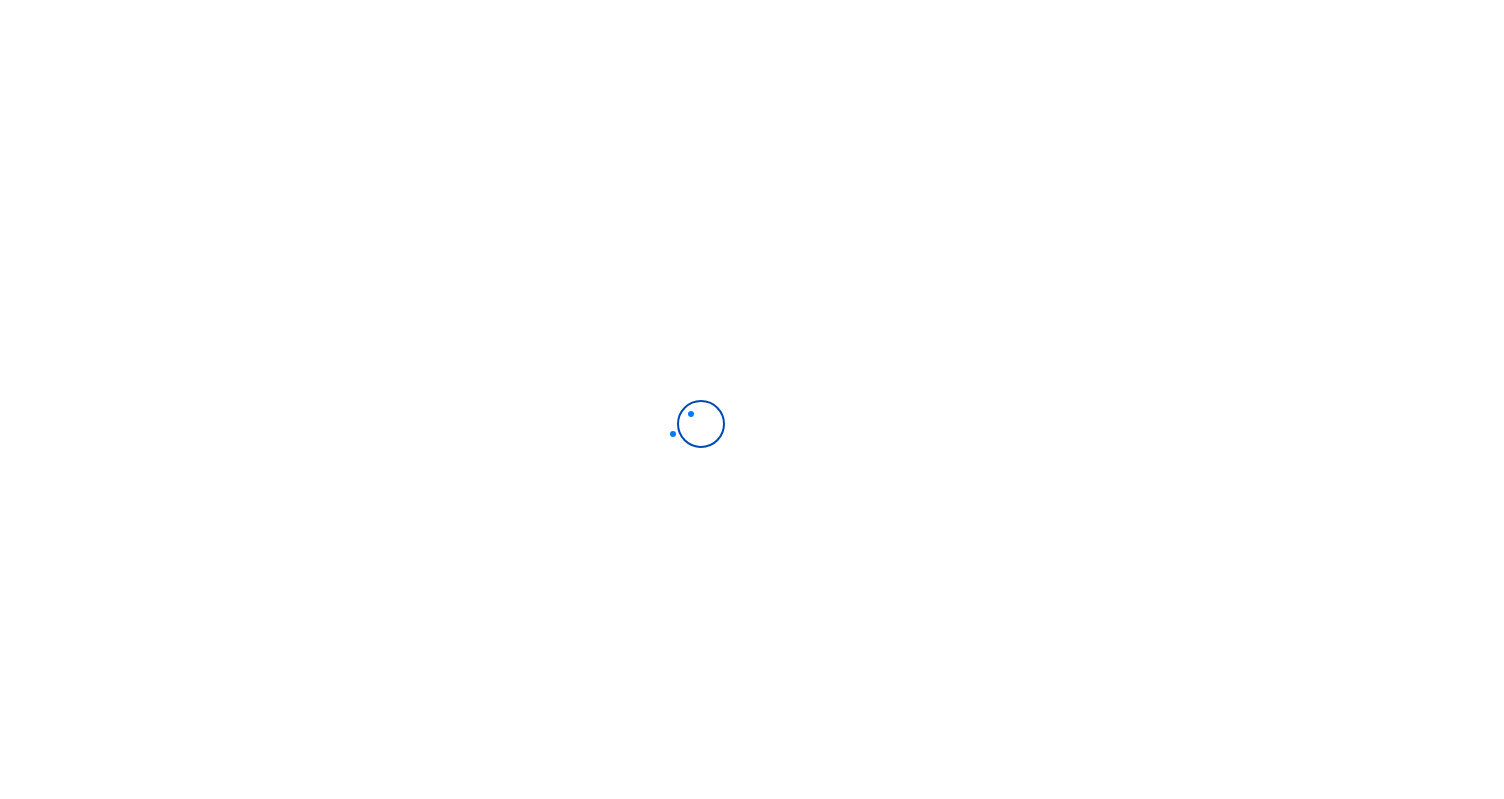 scroll, scrollTop: 0, scrollLeft: 0, axis: both 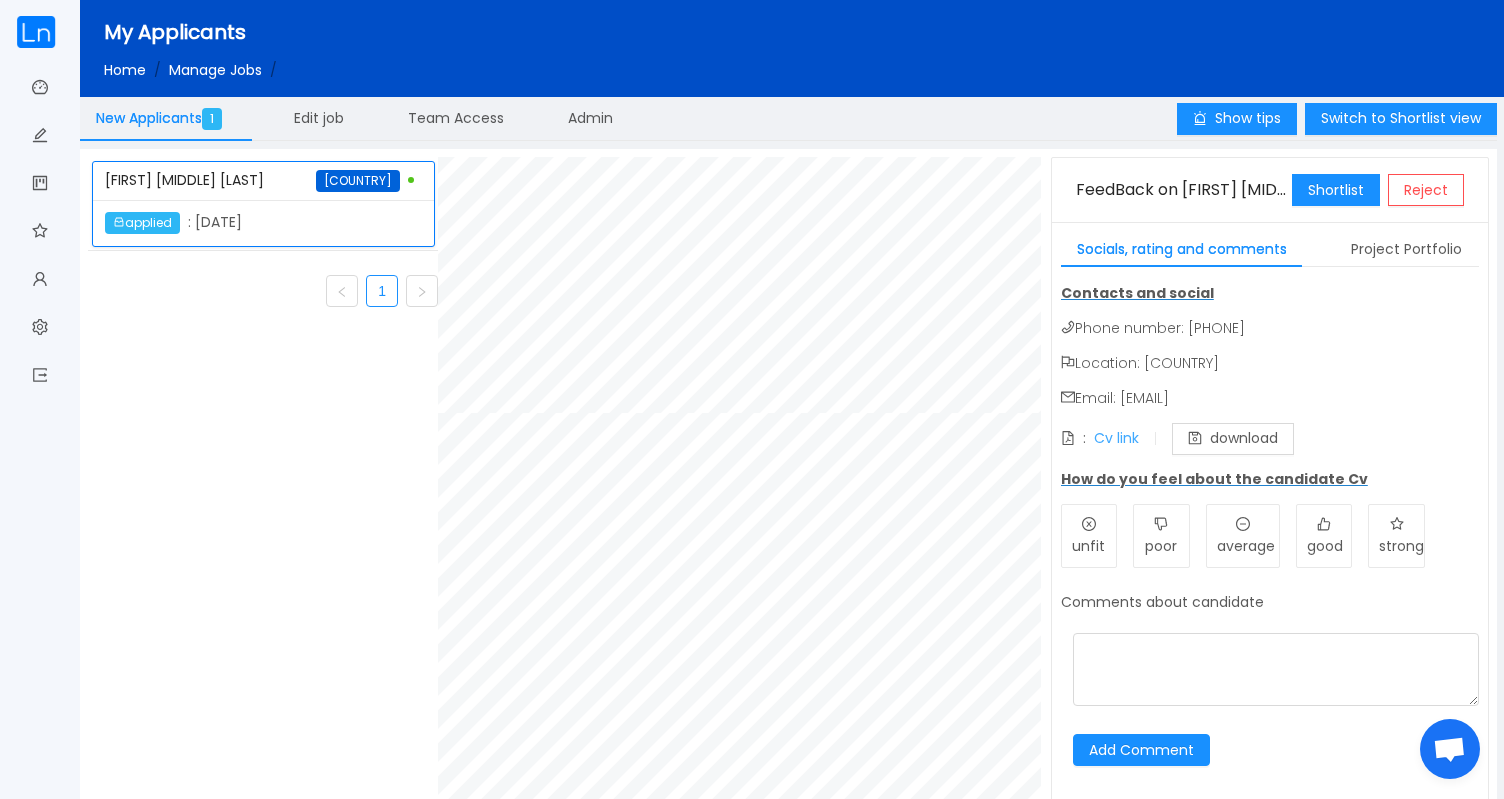 click on "Cv link" at bounding box center (1116, 438) 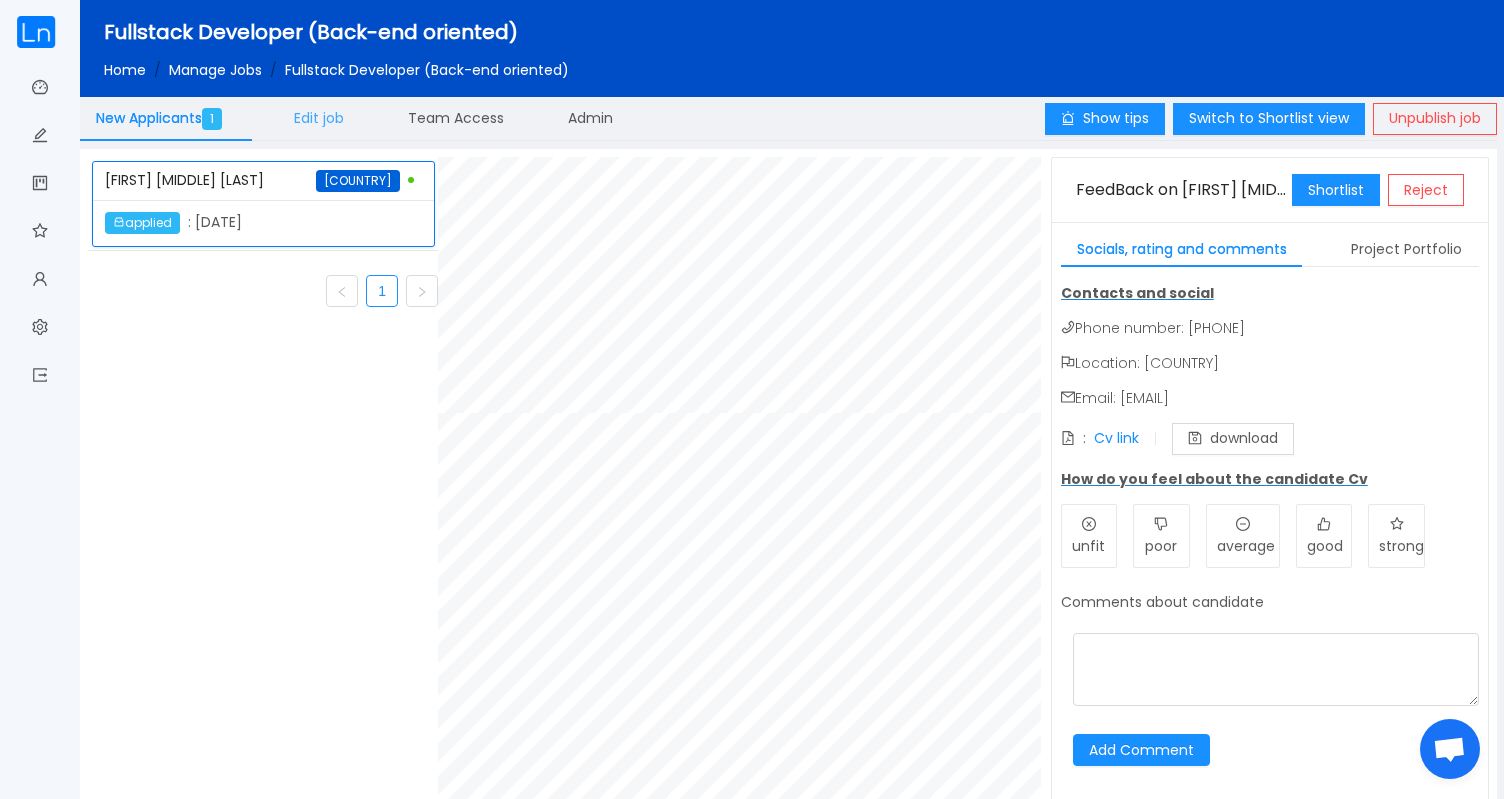 click on "Edit job" at bounding box center (163, 118) 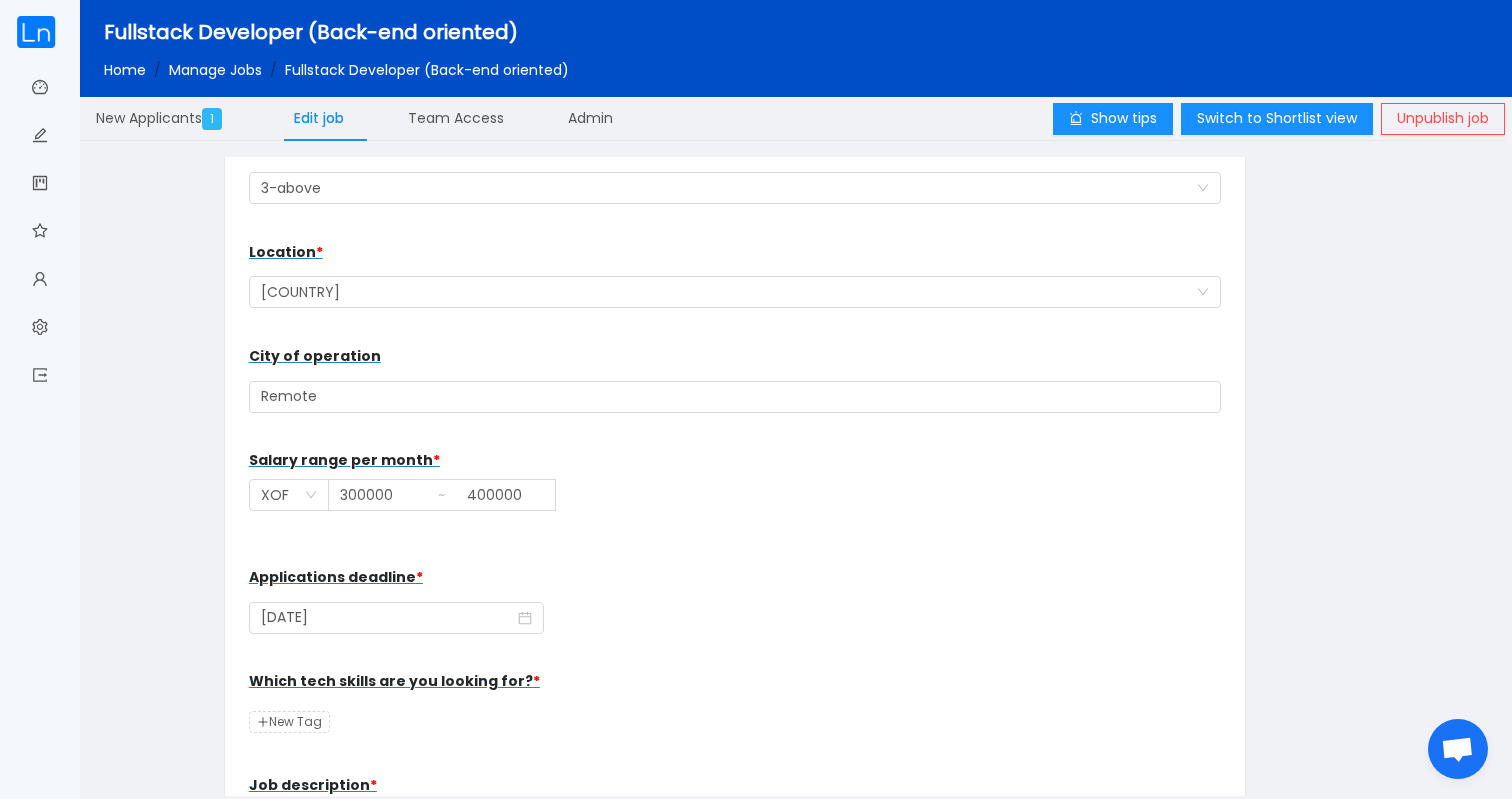 scroll, scrollTop: 0, scrollLeft: 0, axis: both 